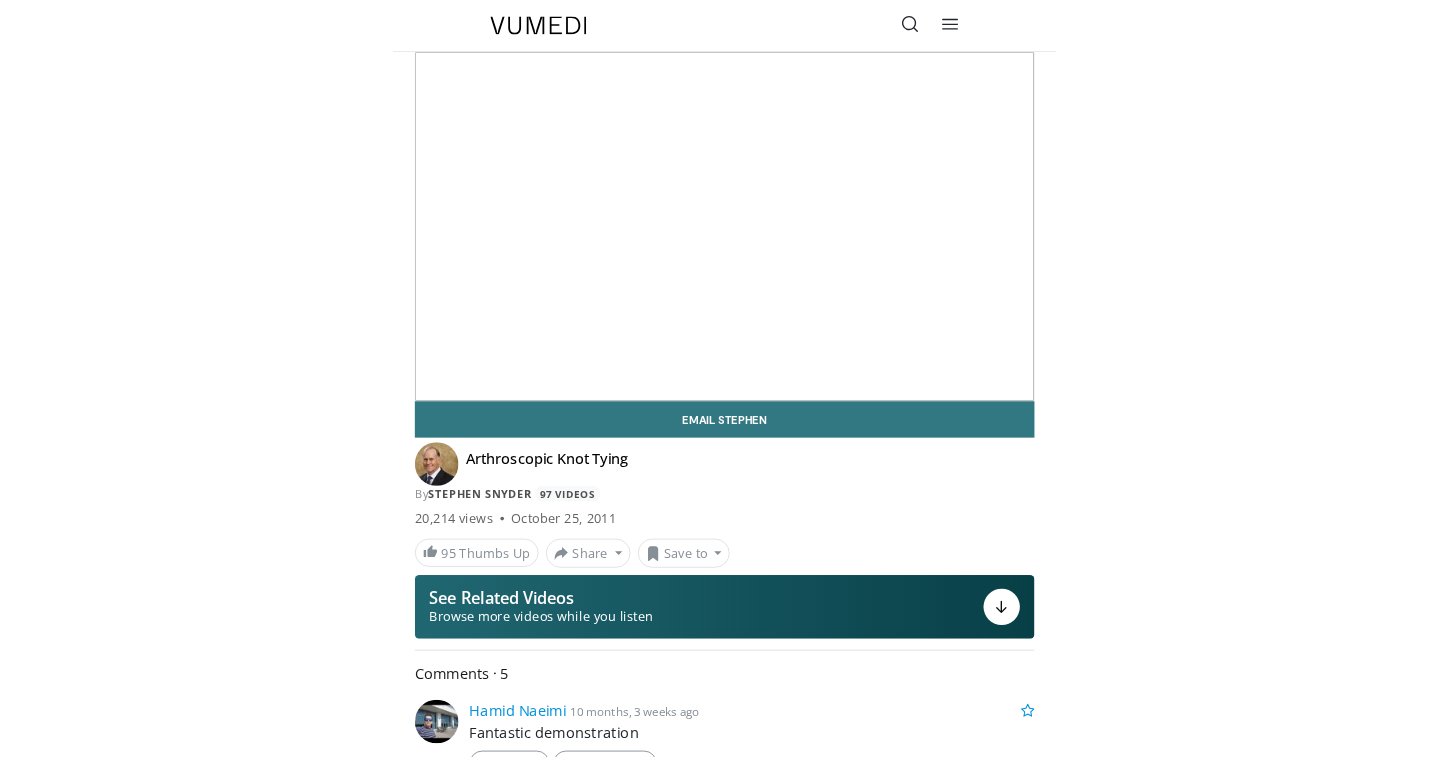 scroll, scrollTop: 0, scrollLeft: 0, axis: both 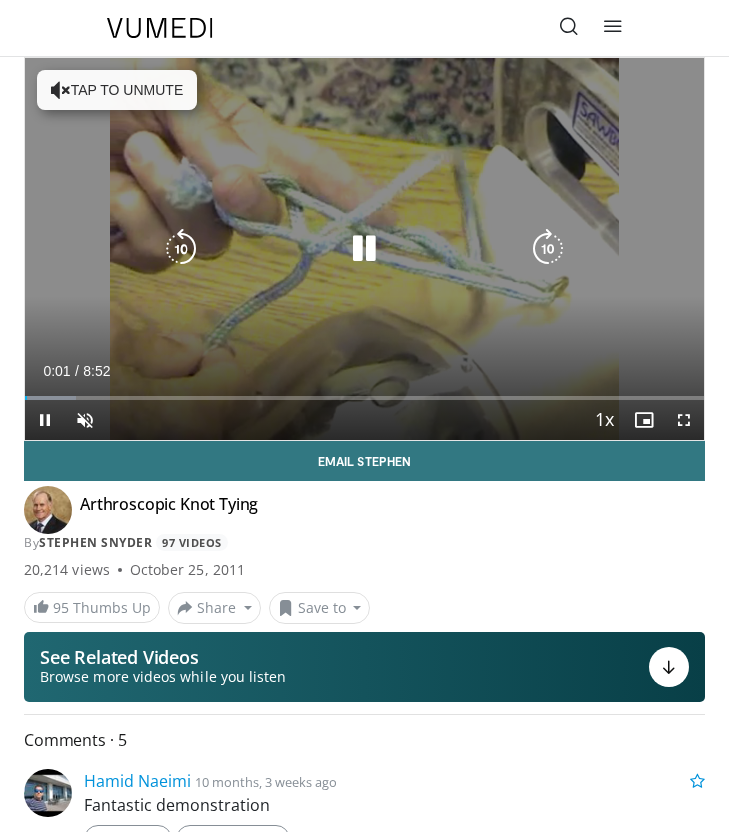 click on "Tap to unmute" at bounding box center [117, 90] 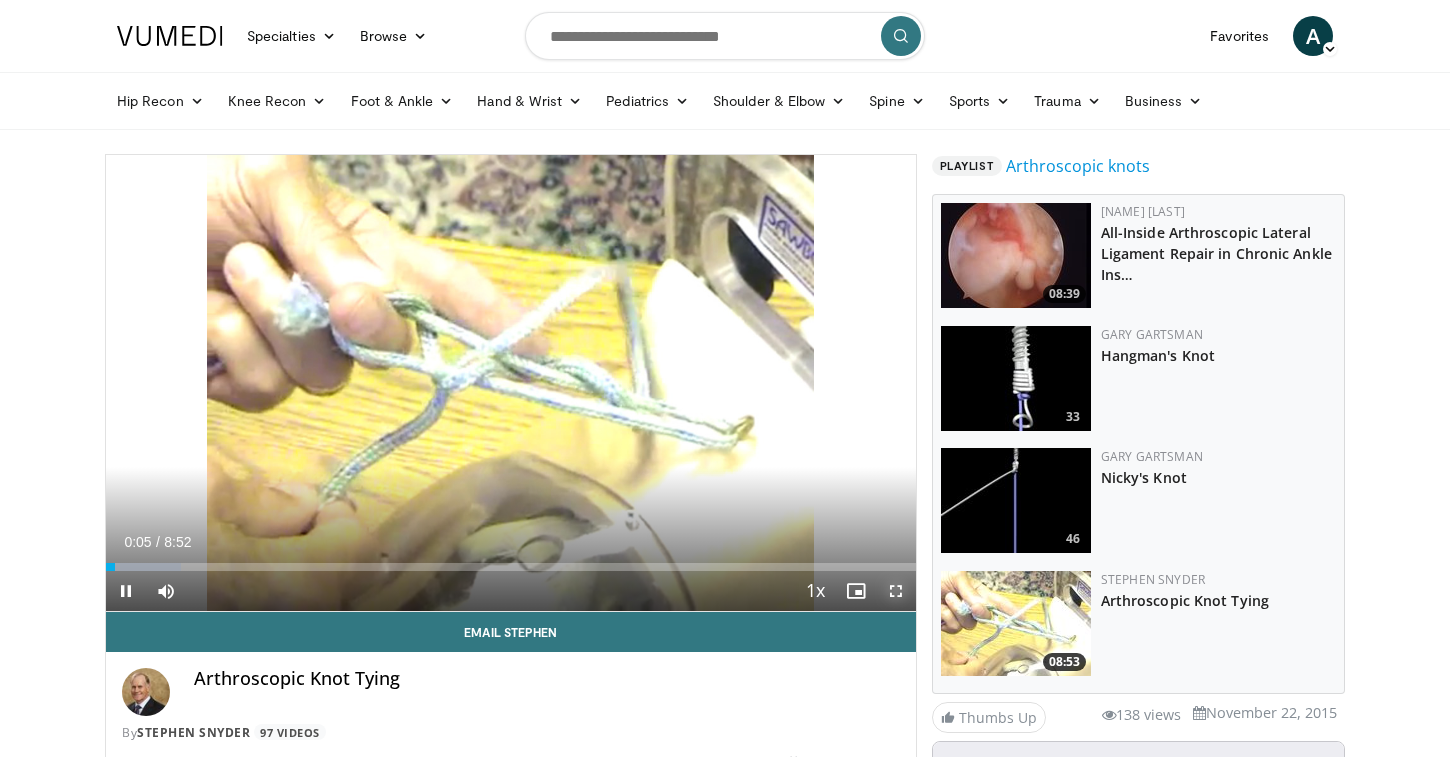 click at bounding box center [896, 591] 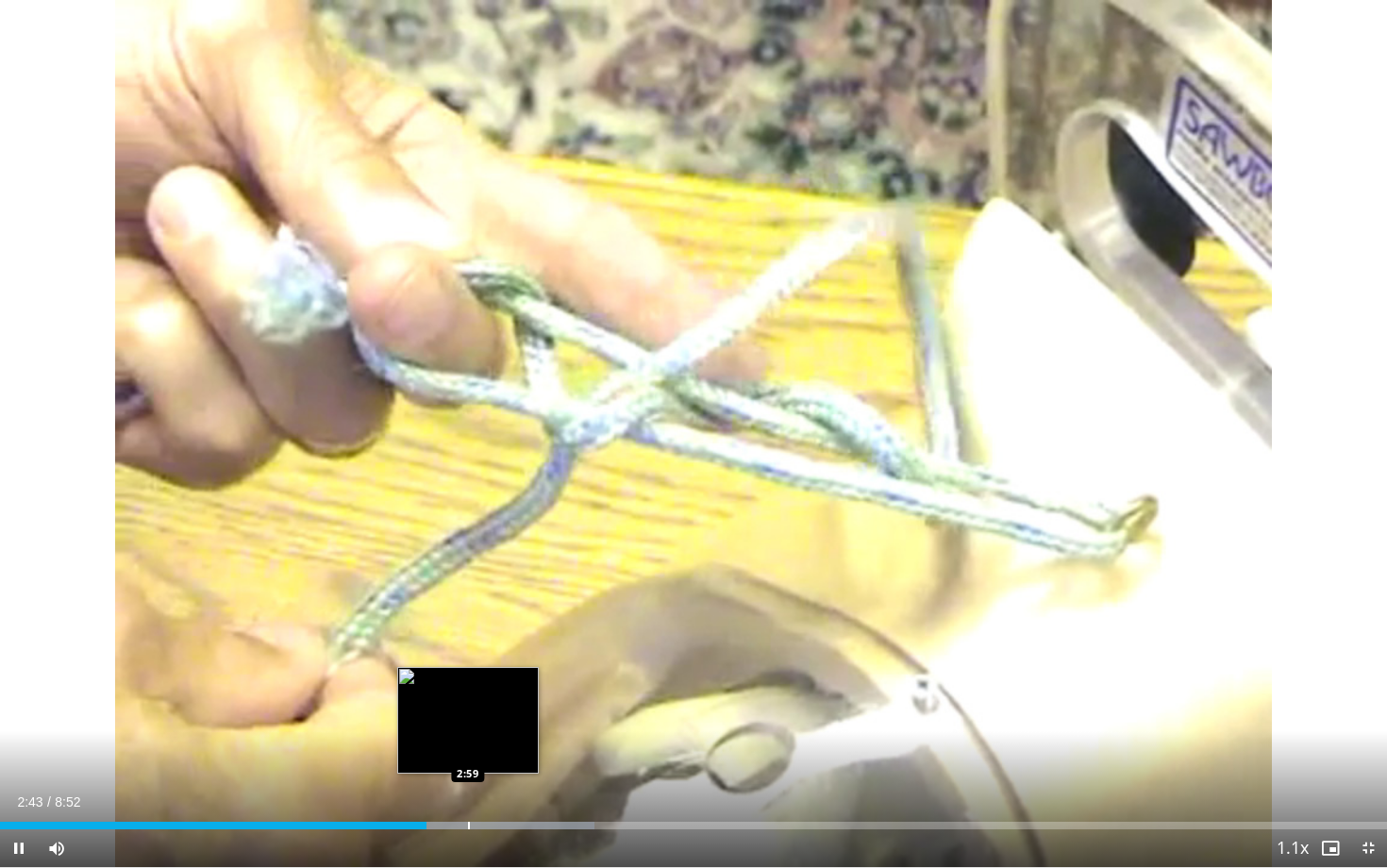 click on "Loaded : 42.86% 2:43 2:59" at bounding box center [694, 820] 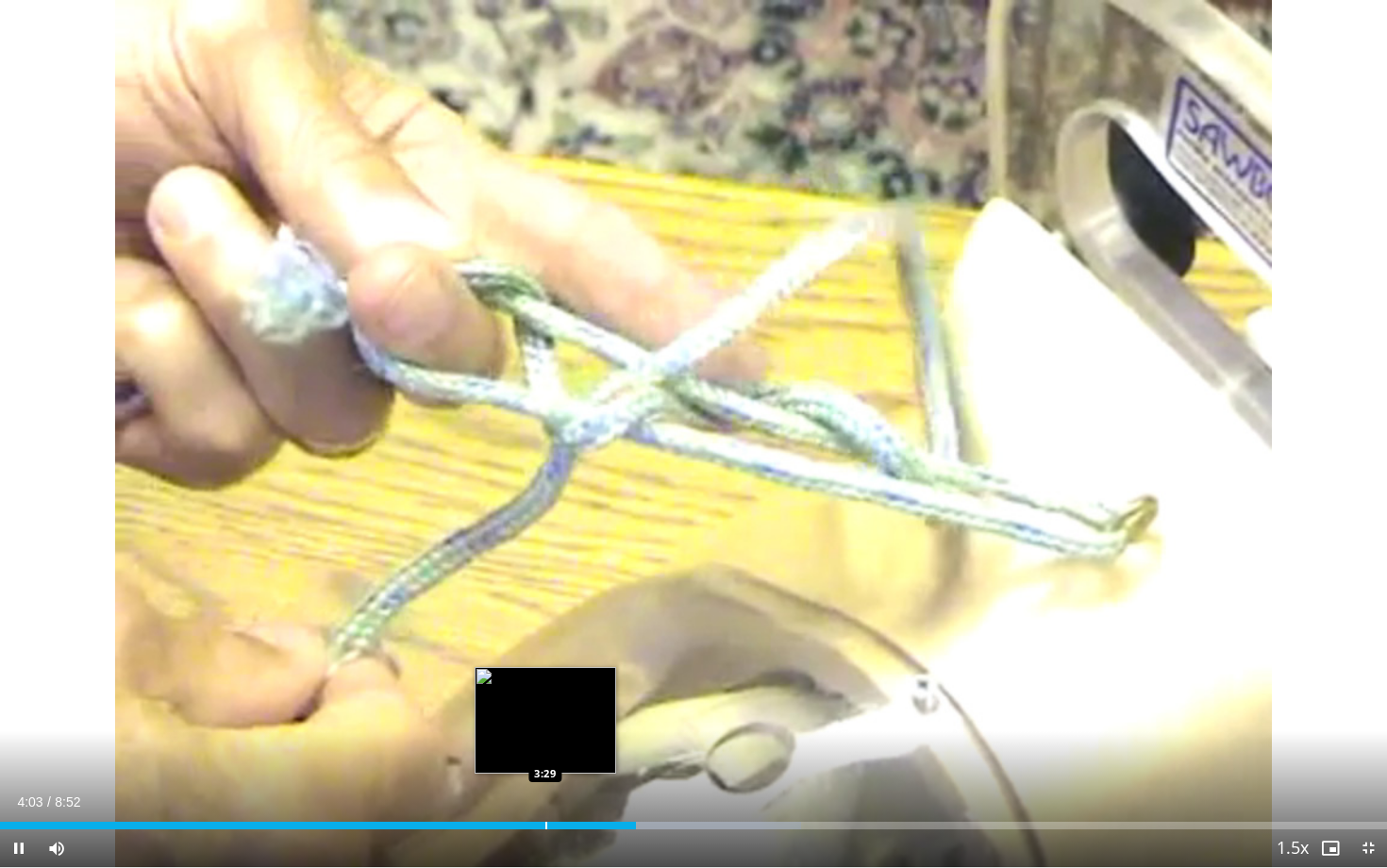 click at bounding box center (546, 826) 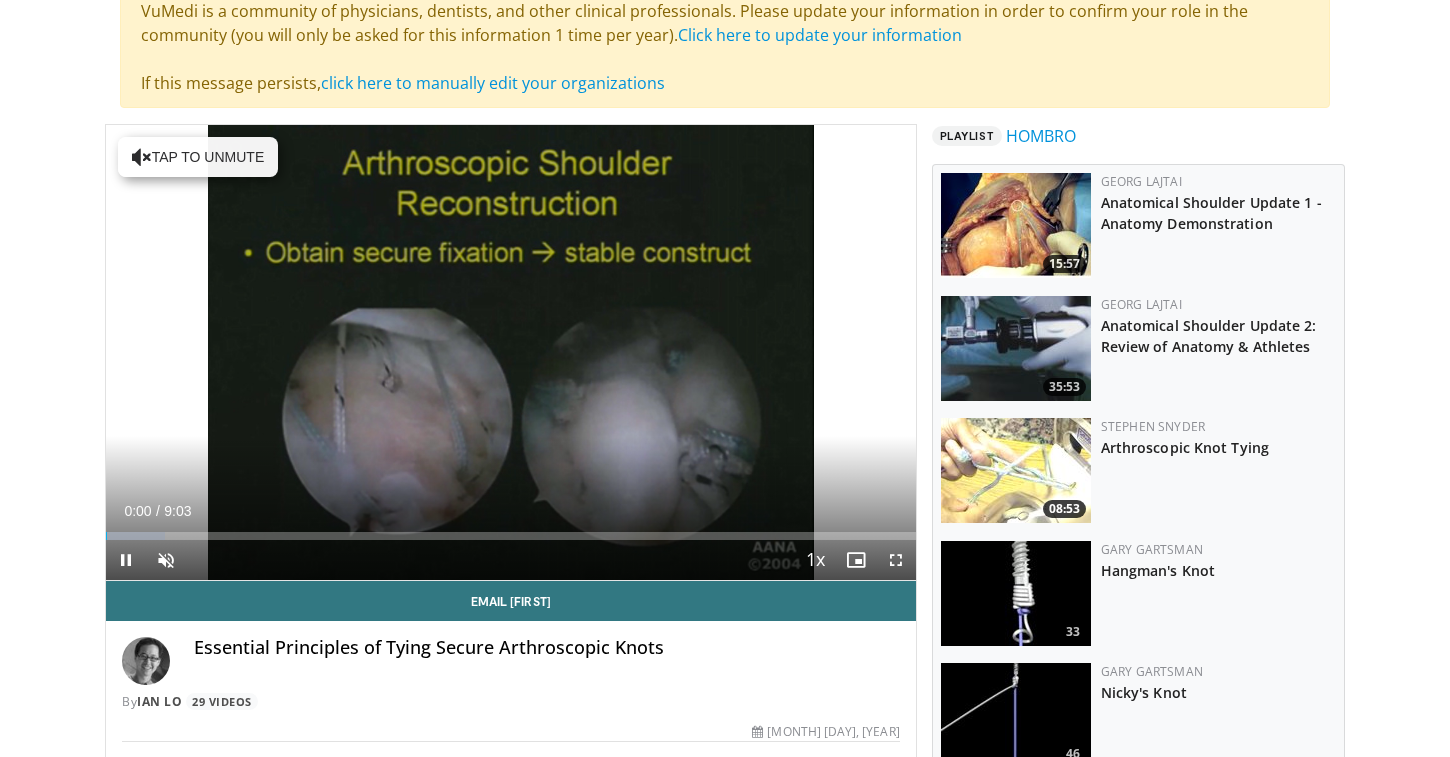 scroll, scrollTop: 202, scrollLeft: 0, axis: vertical 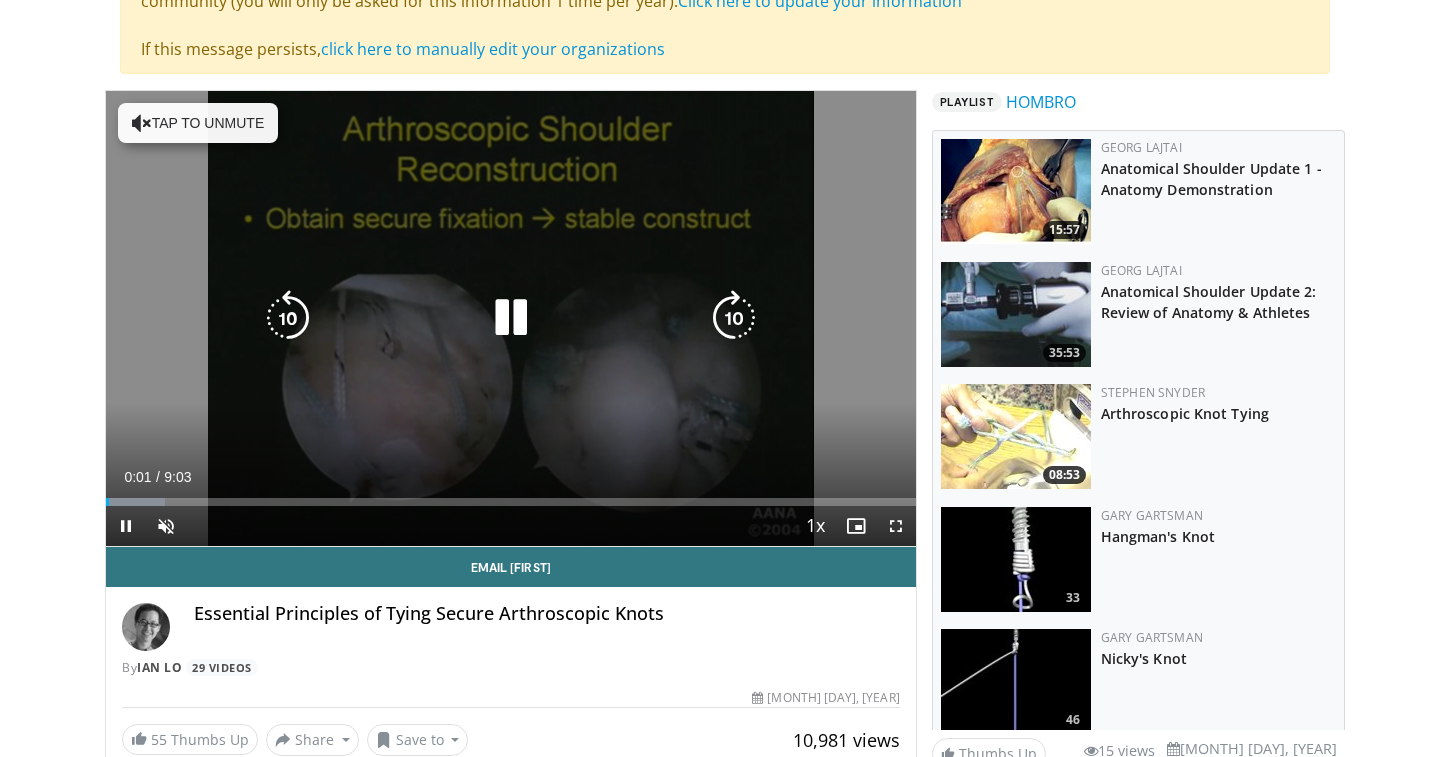 click on "Tap to unmute" at bounding box center (198, 123) 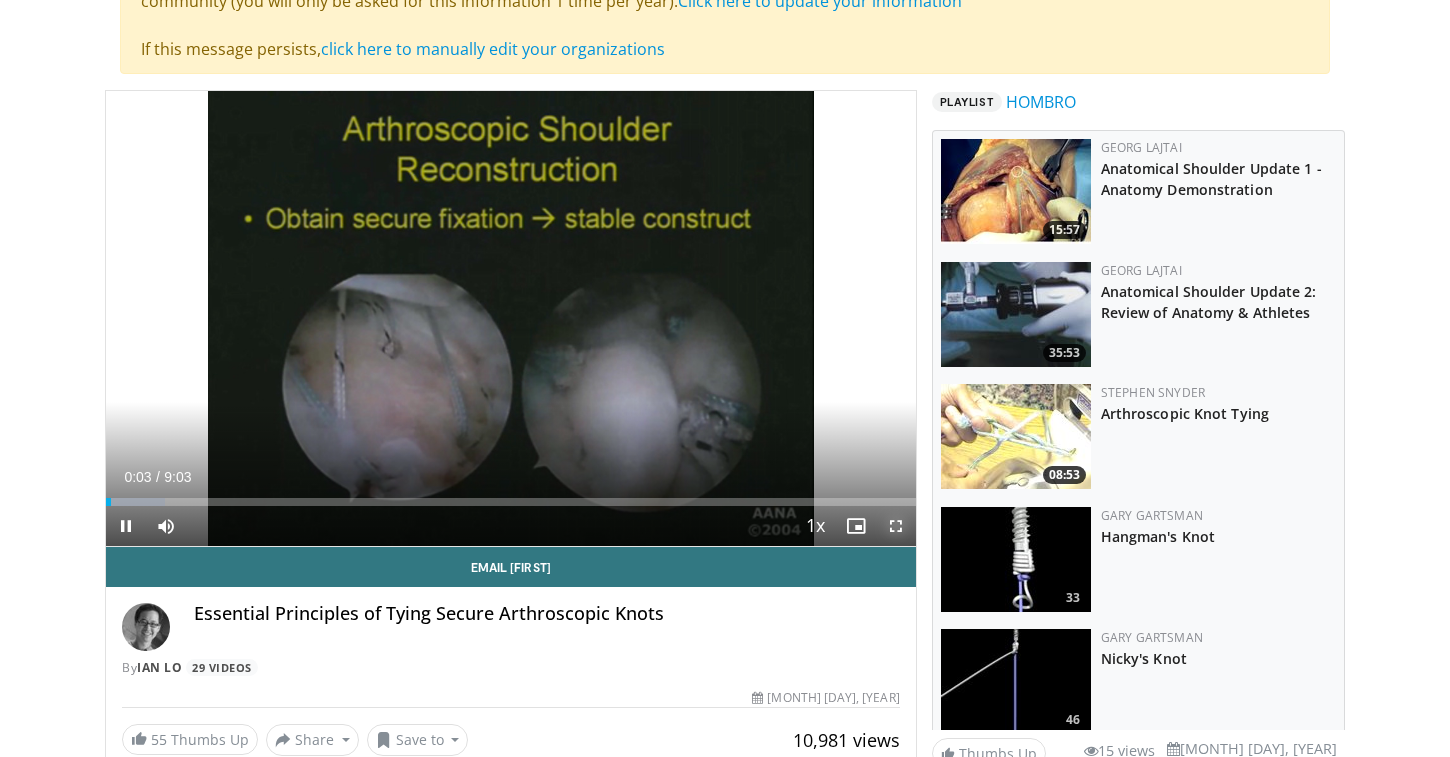 click at bounding box center [896, 526] 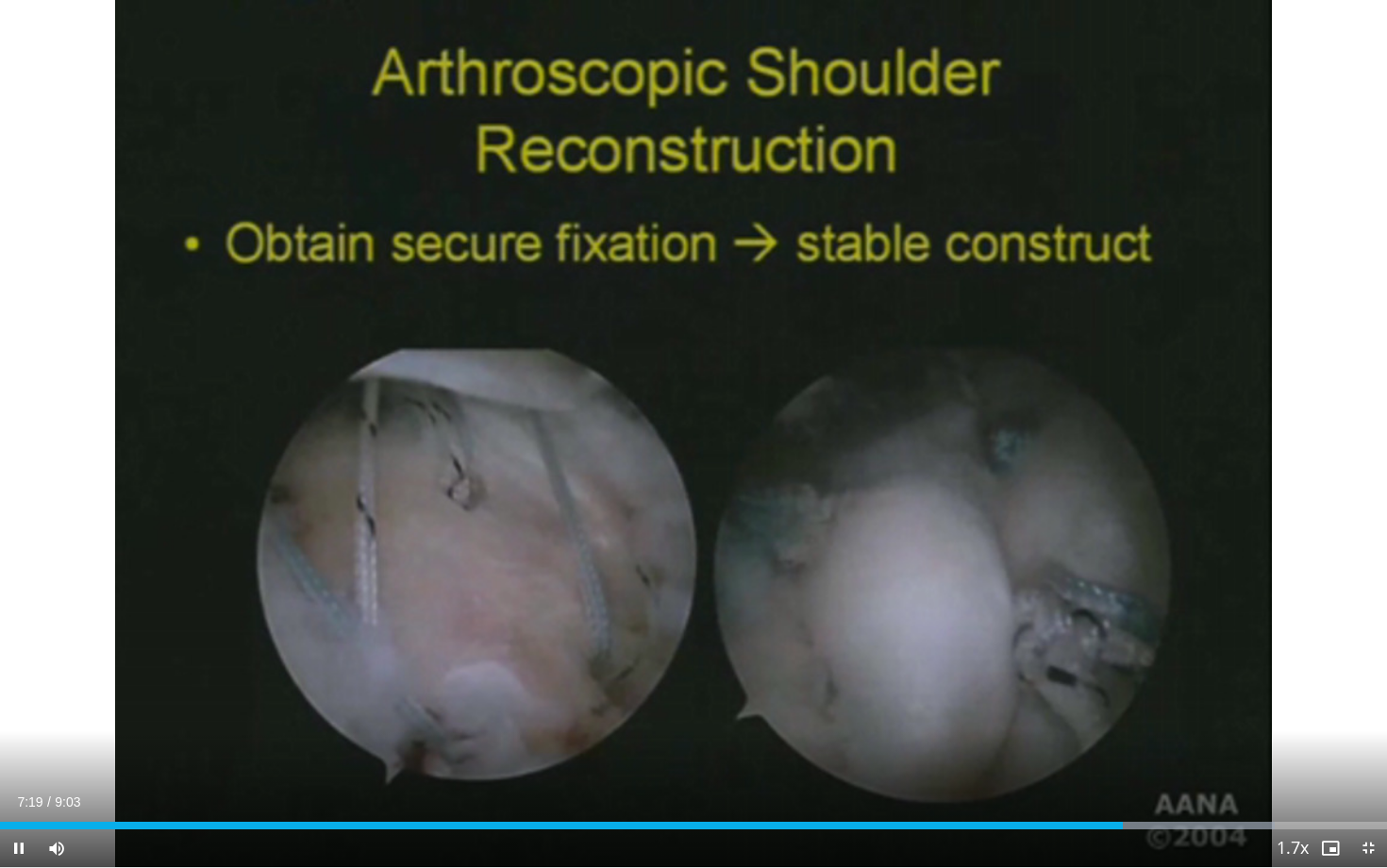 click on "Current Time  7:19 / Duration  9:03 Pause Skip Backward Skip Forward Mute Loaded :  91.90% 7:19 7:23 Stream Type  LIVE Seek to live, currently behind live LIVE   1.7x Playback Rate 0.5x 0.75x 1x 1.25x 1.5x 1.75x 2x Chapters Chapters Descriptions descriptions off , selected Captions captions settings , opens captions settings dialog captions off , selected Audio Track en (Main) , selected Exit Fullscreen Enable picture-in-picture mode" at bounding box center [694, 848] 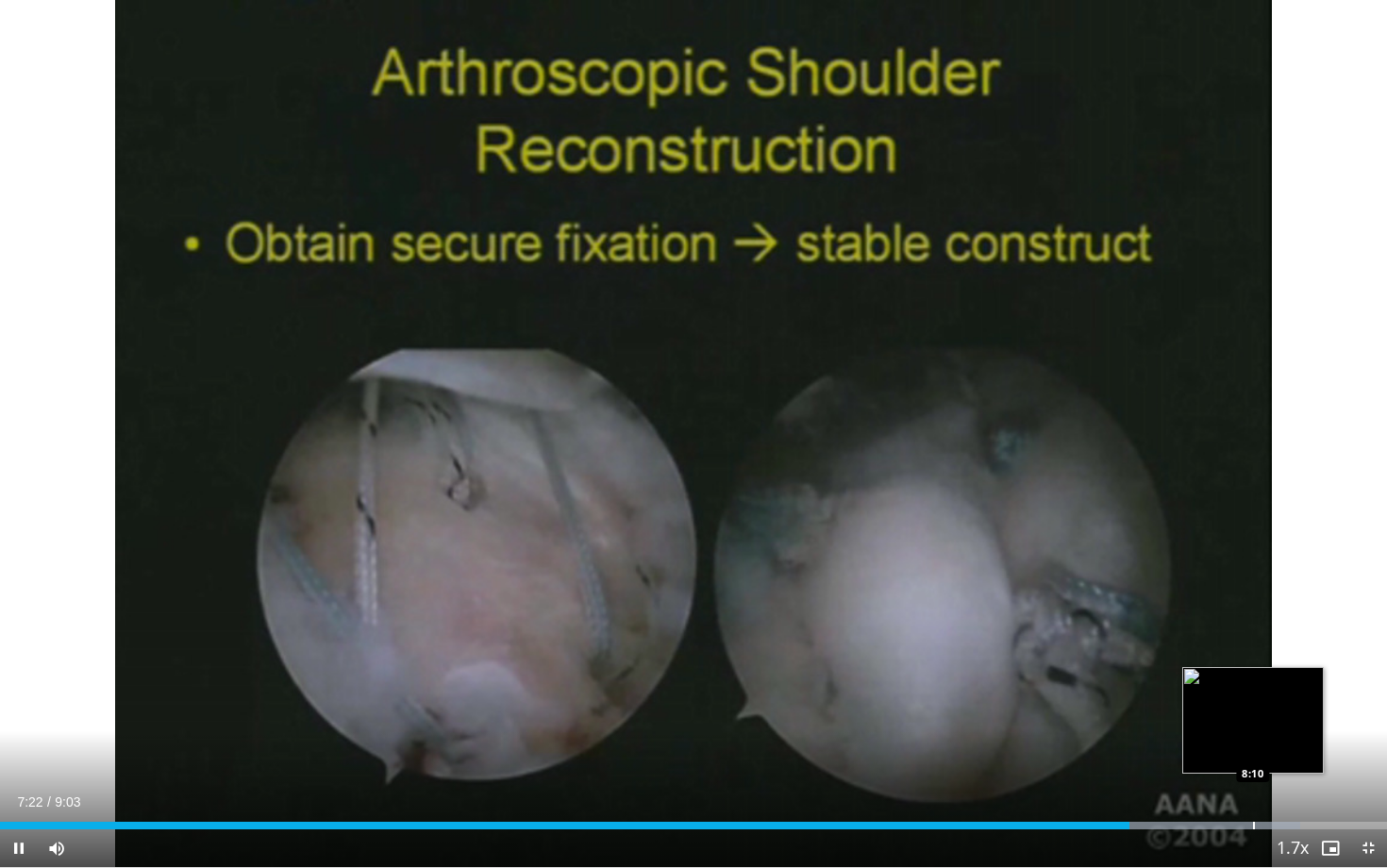 click on "Loaded :  93.74% 7:22 8:10" at bounding box center (694, 820) 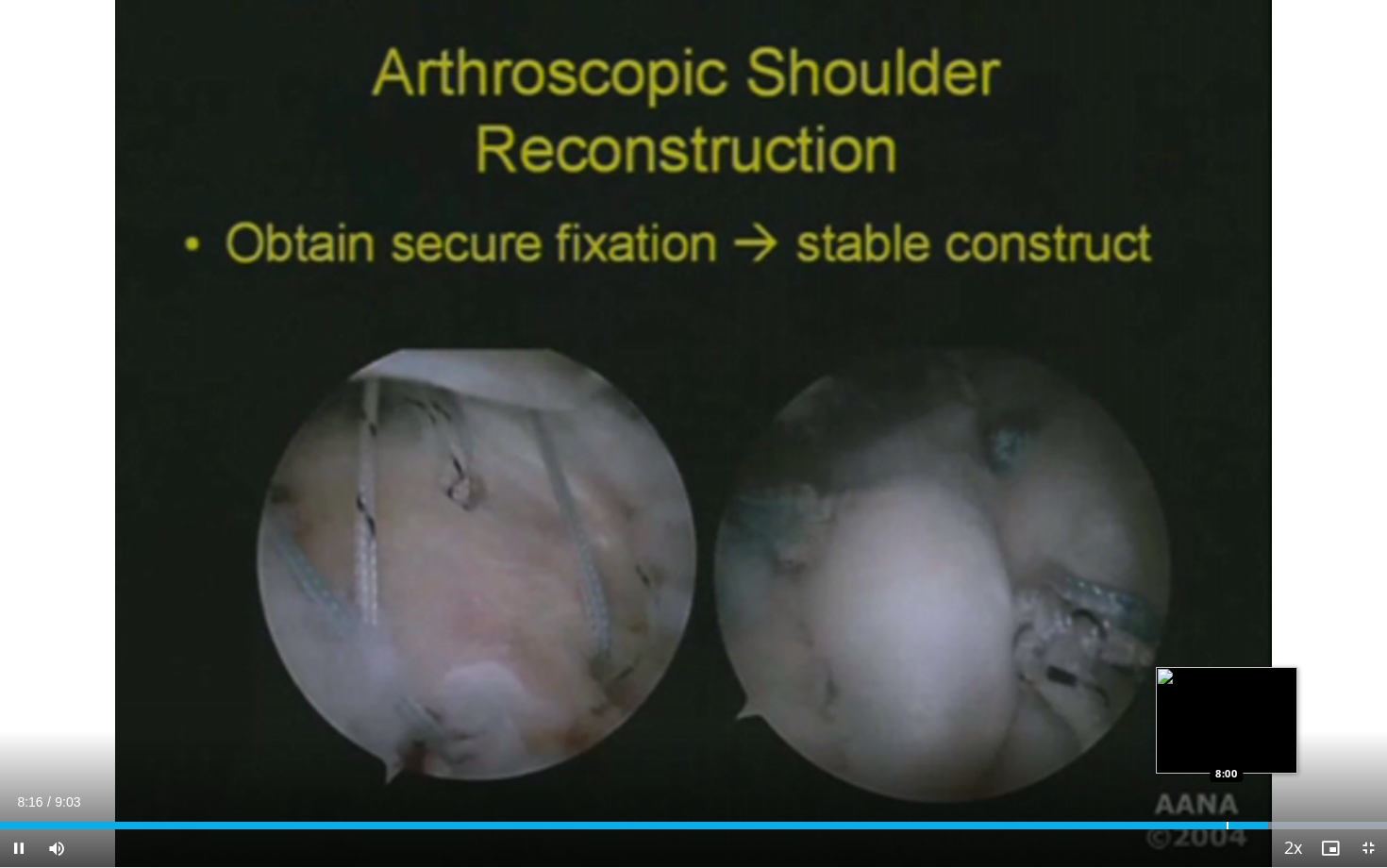 click on "Loaded :  100.00% 8:16 8:00" at bounding box center [694, 820] 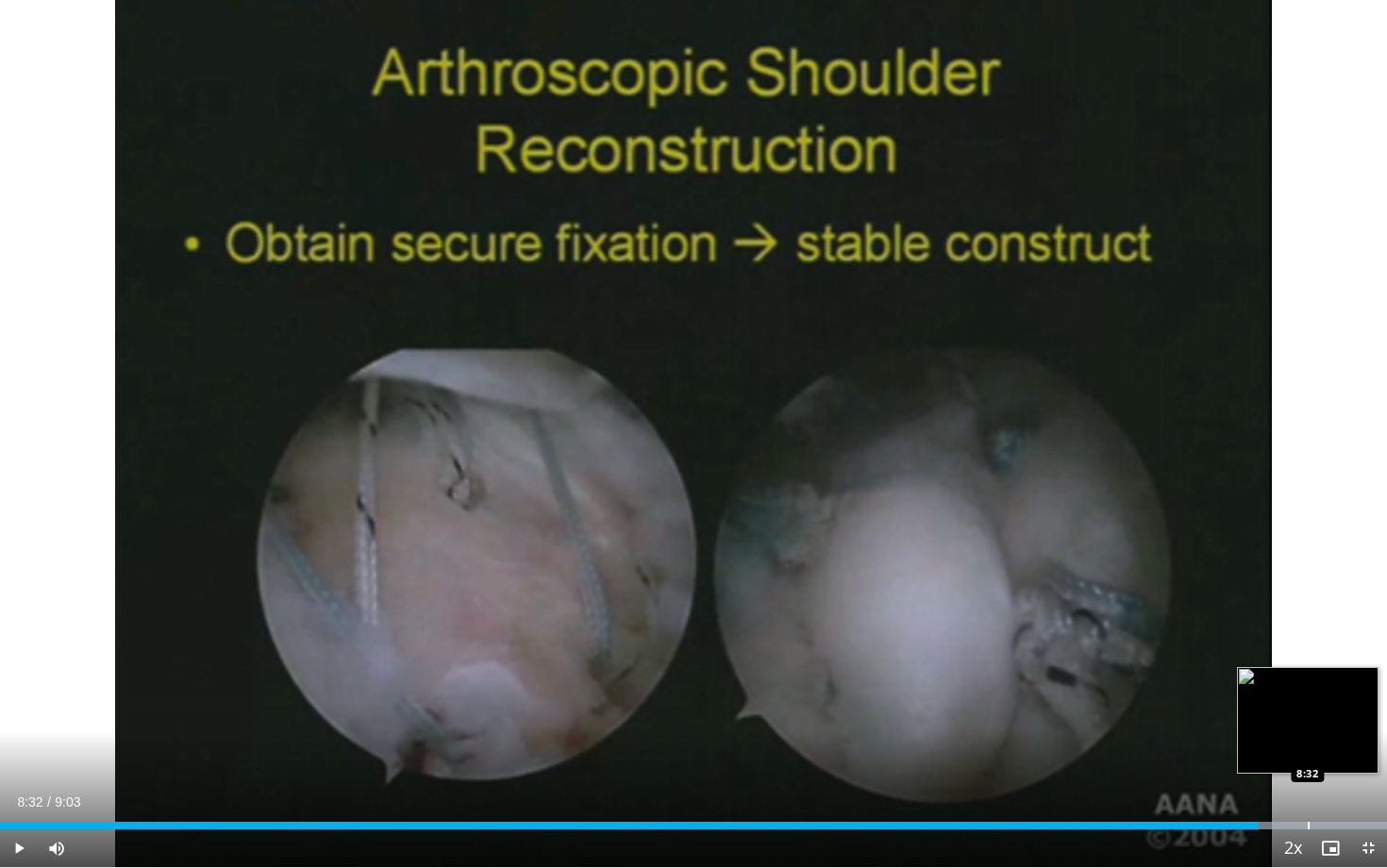 click on "Loaded :  100.00% 8:32 8:32" at bounding box center [694, 820] 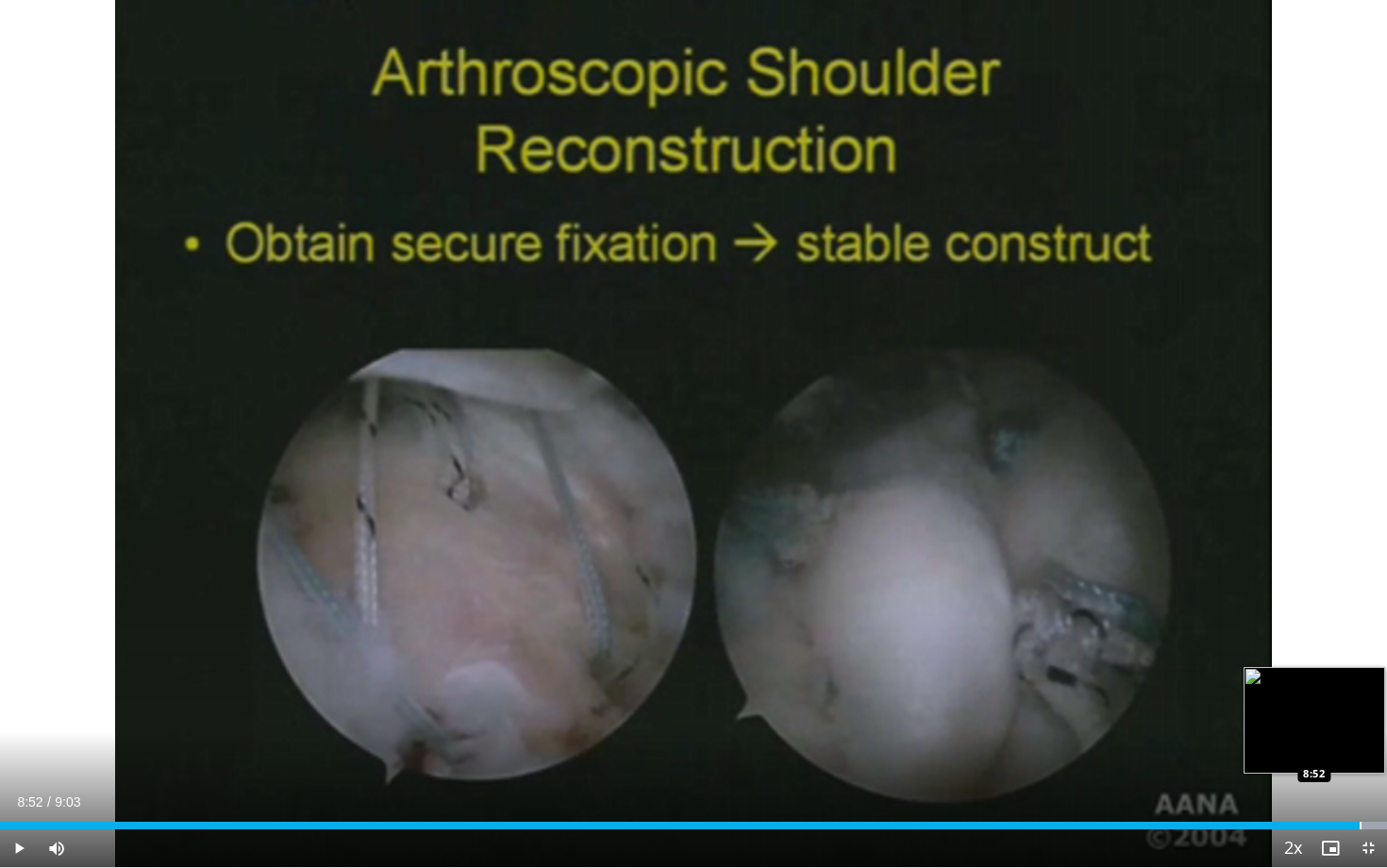 click at bounding box center (1361, 826) 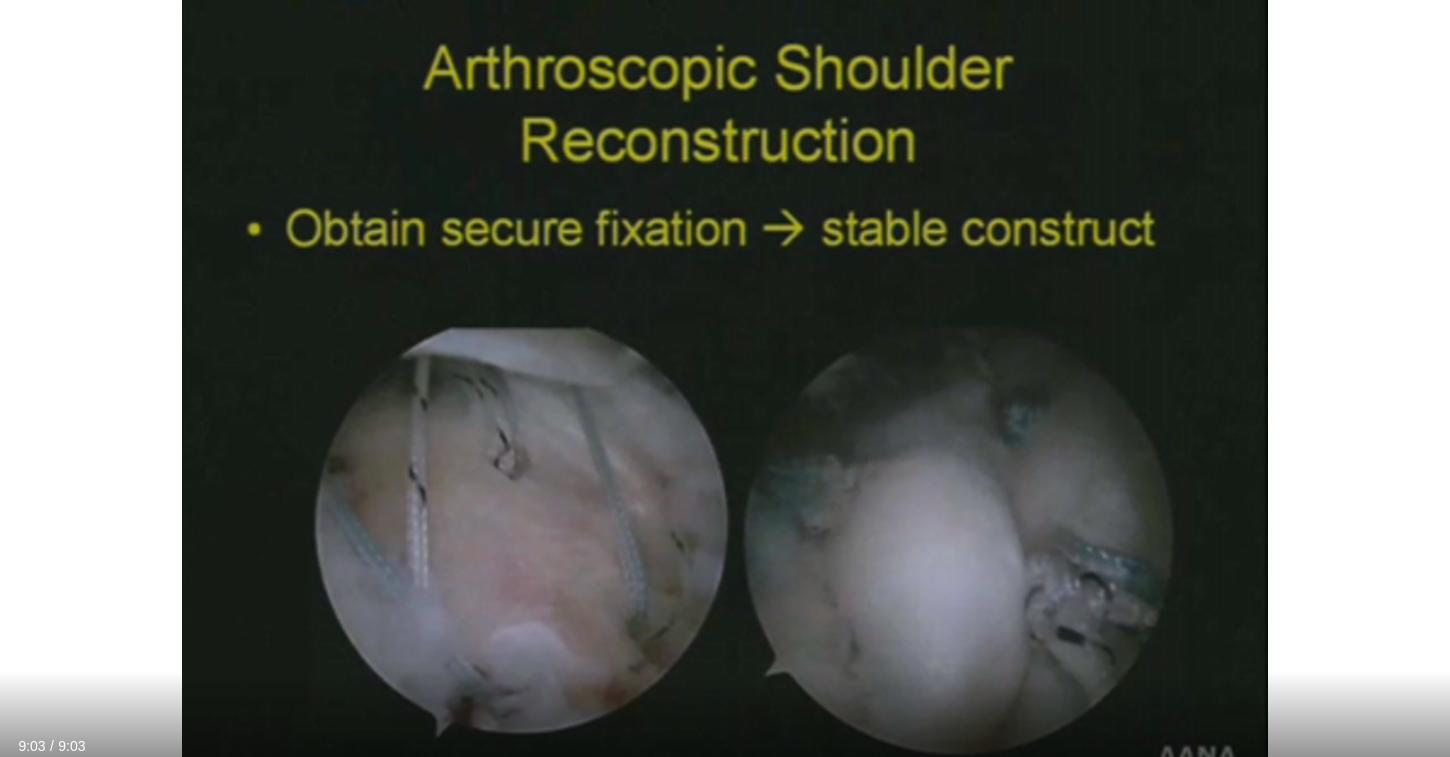 scroll, scrollTop: 391, scrollLeft: 0, axis: vertical 